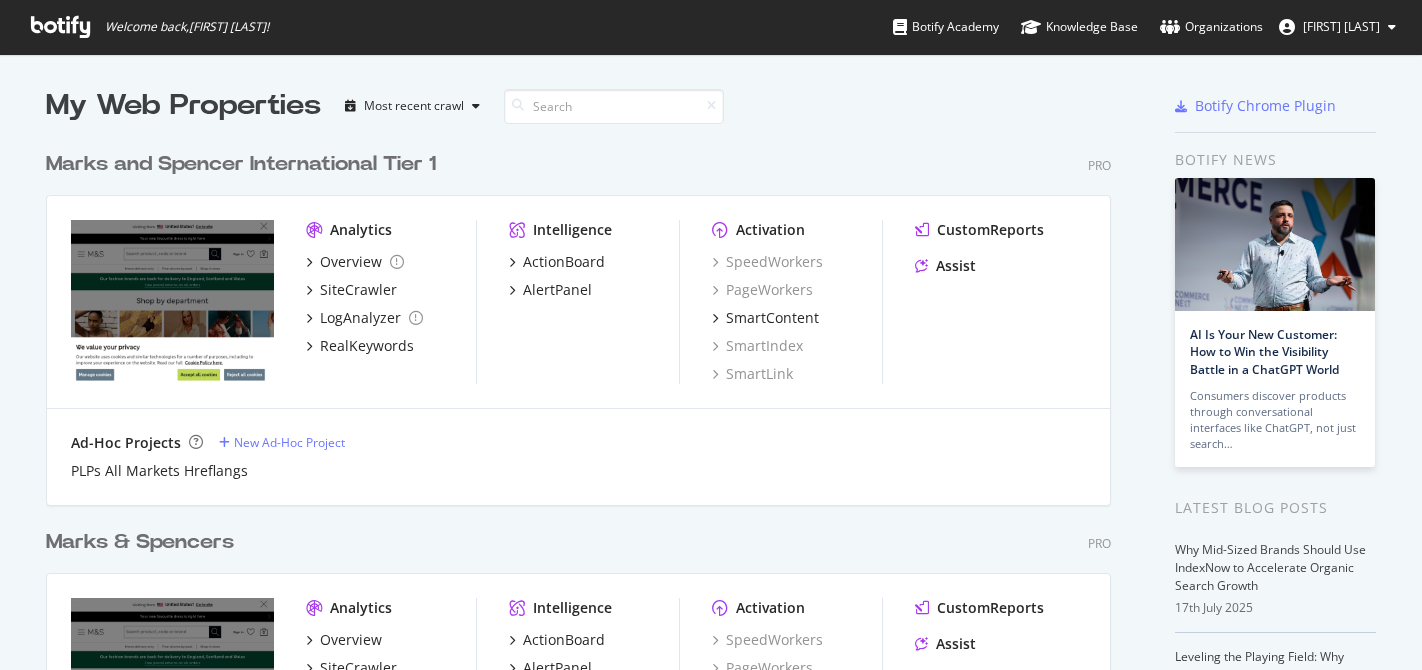 scroll, scrollTop: 0, scrollLeft: 0, axis: both 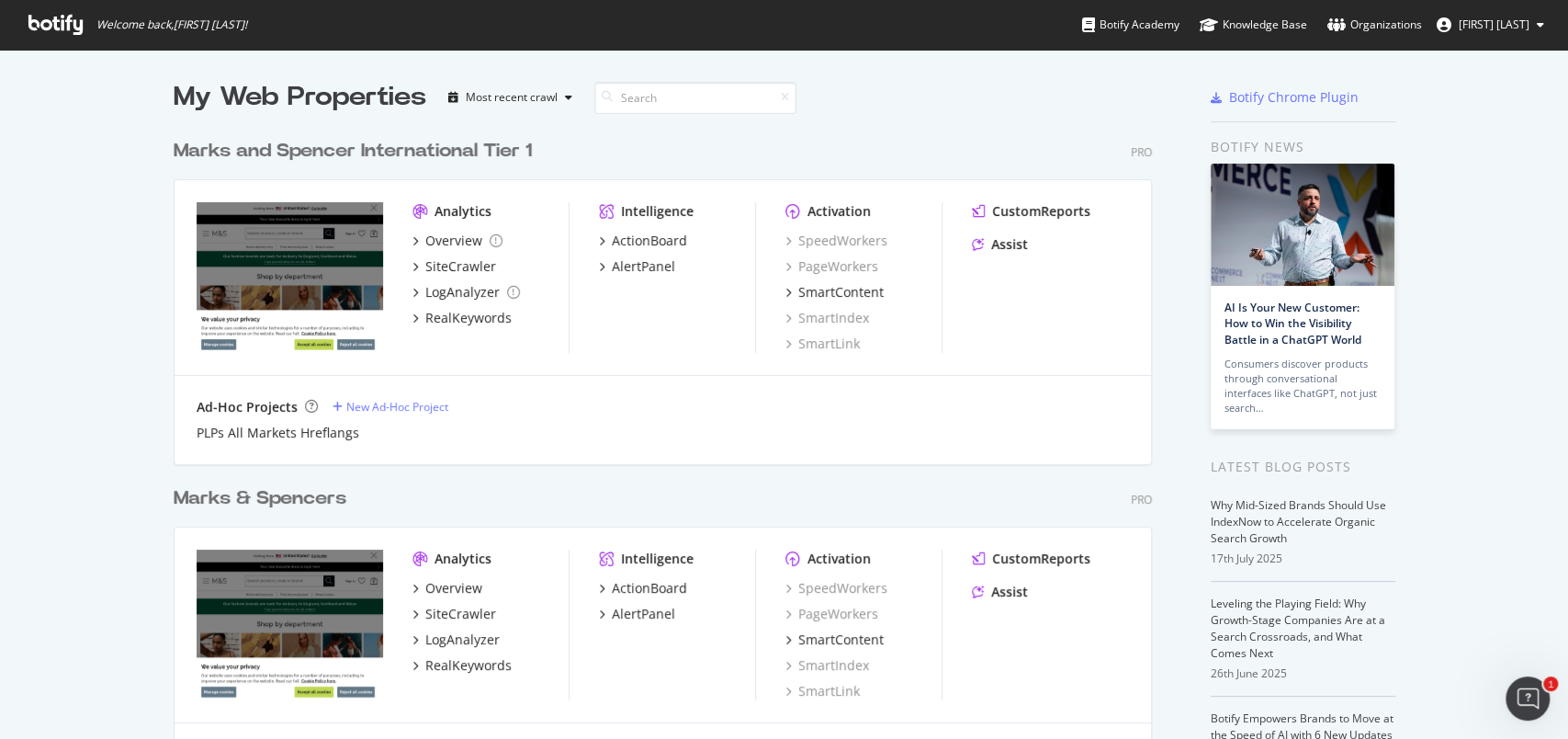 drag, startPoint x: 1269, startPoint y: 0, endPoint x: 595, endPoint y: 662, distance: 944.7328 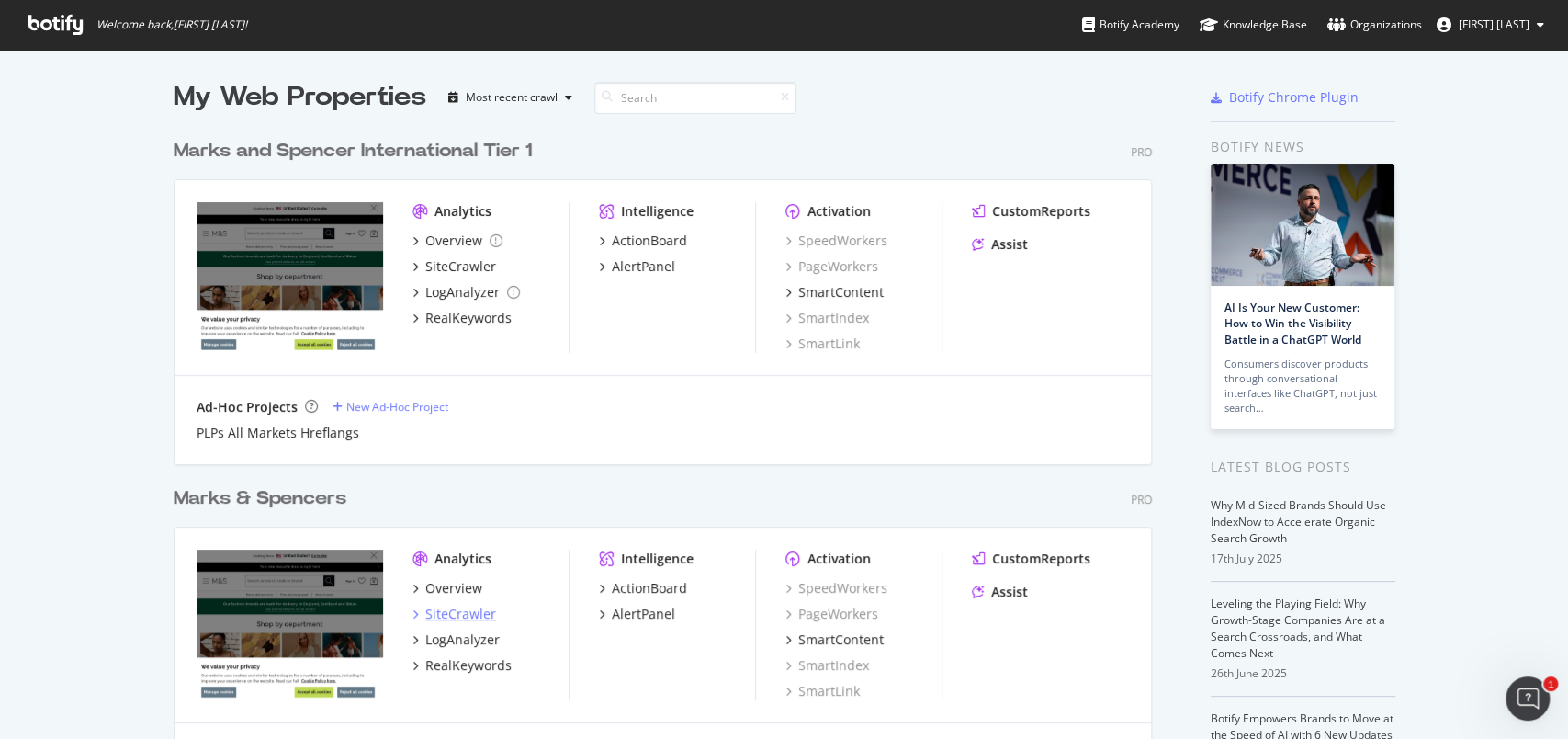 click on "SiteCrawler" at bounding box center [460, 614] 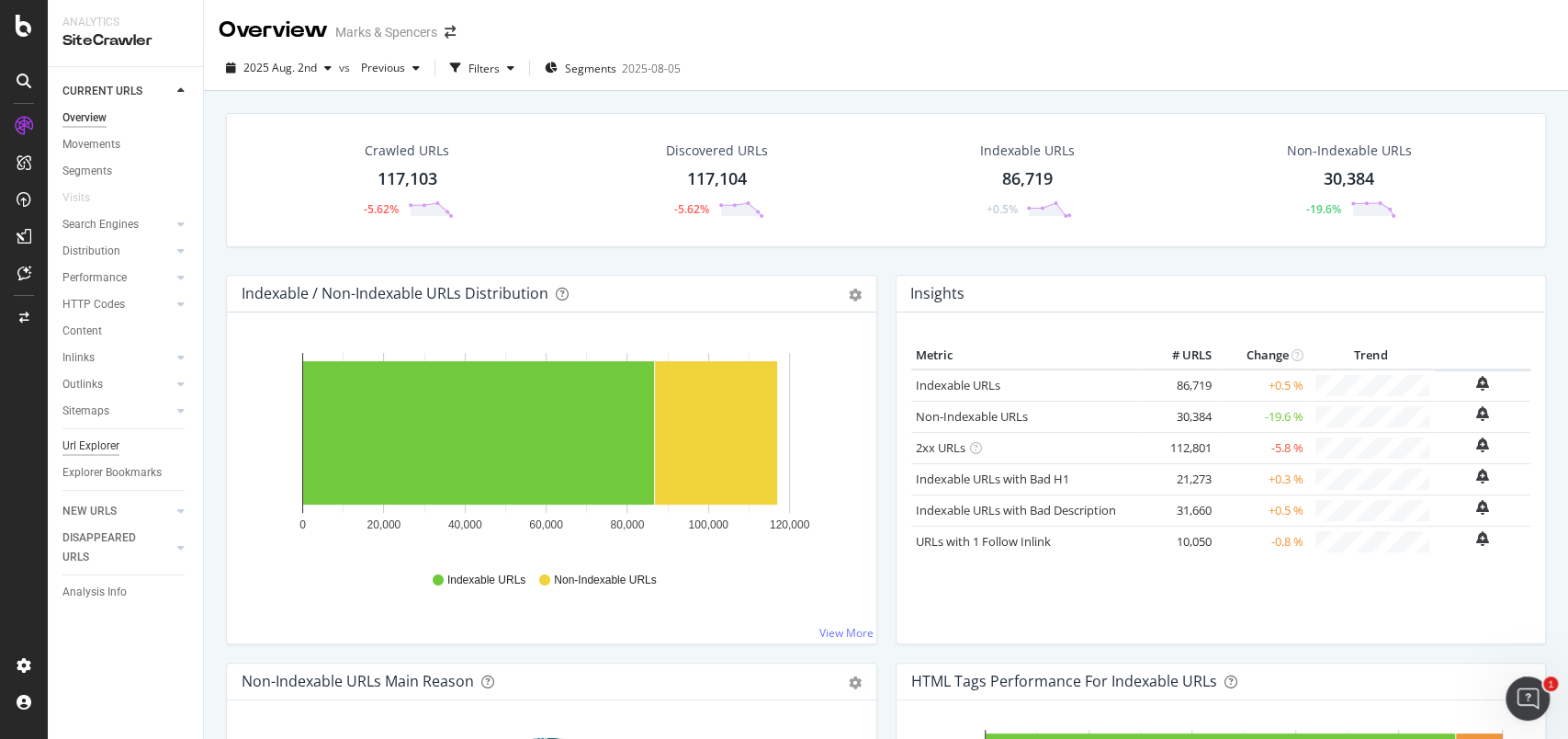 click on "Url Explorer" at bounding box center (91, 446) 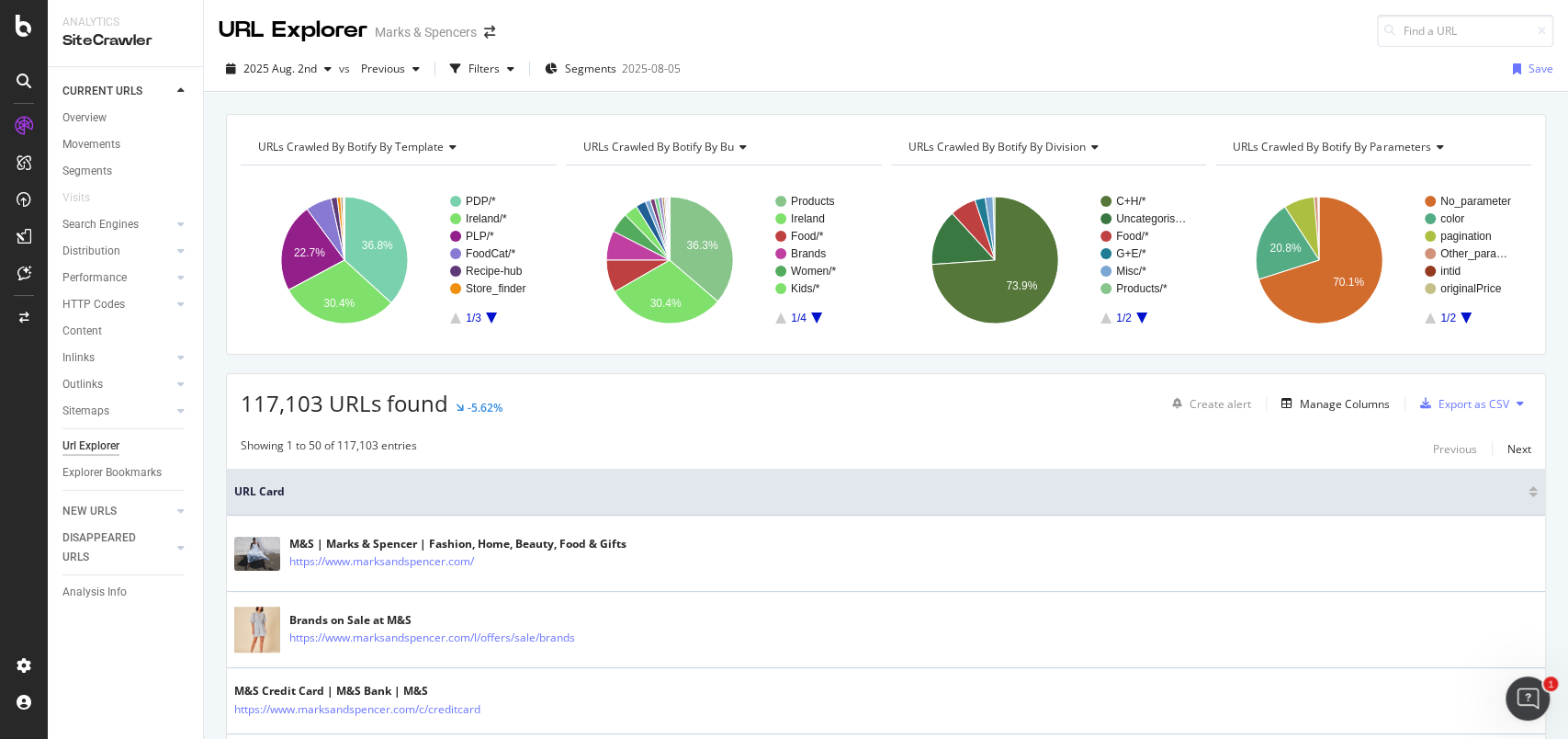 click 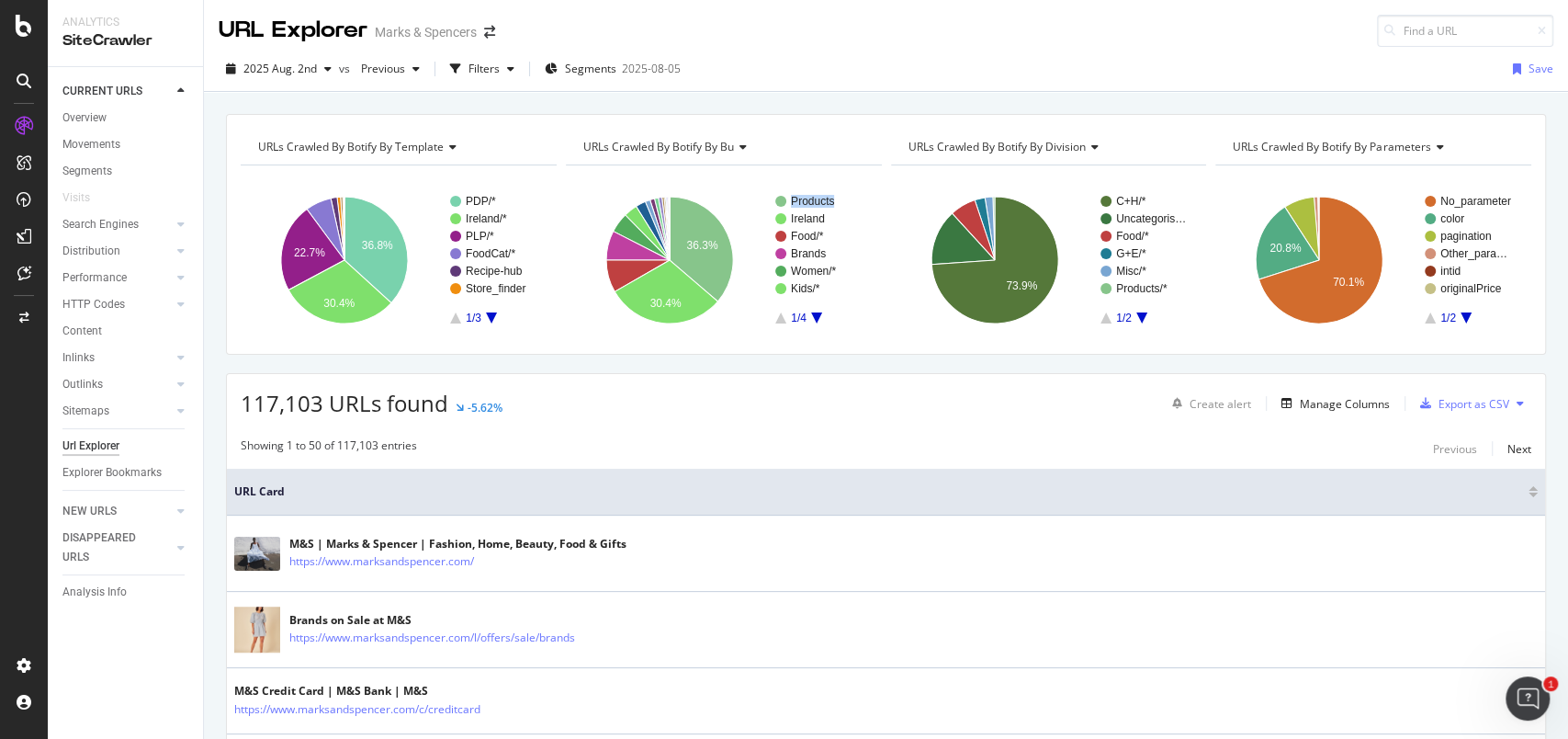click 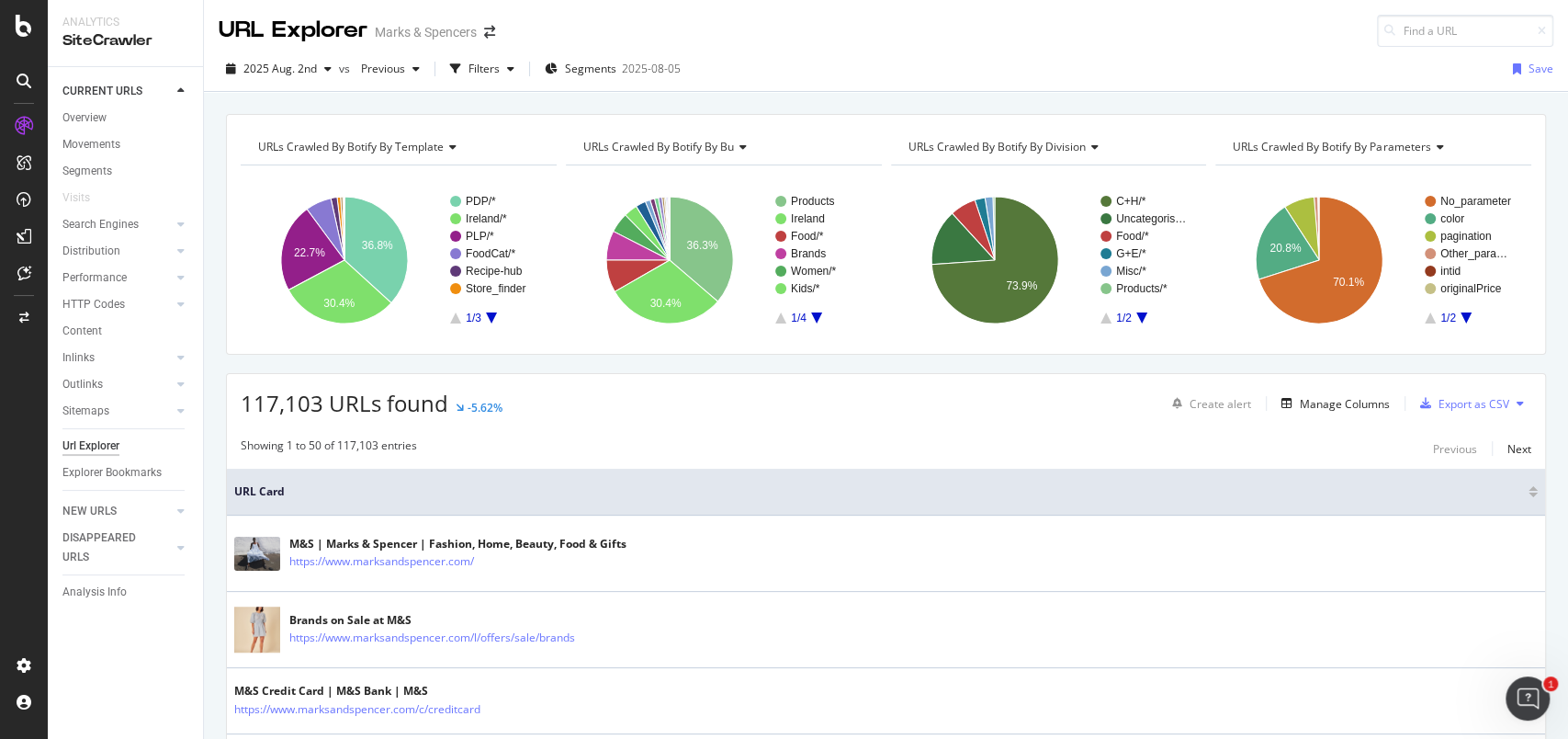 click 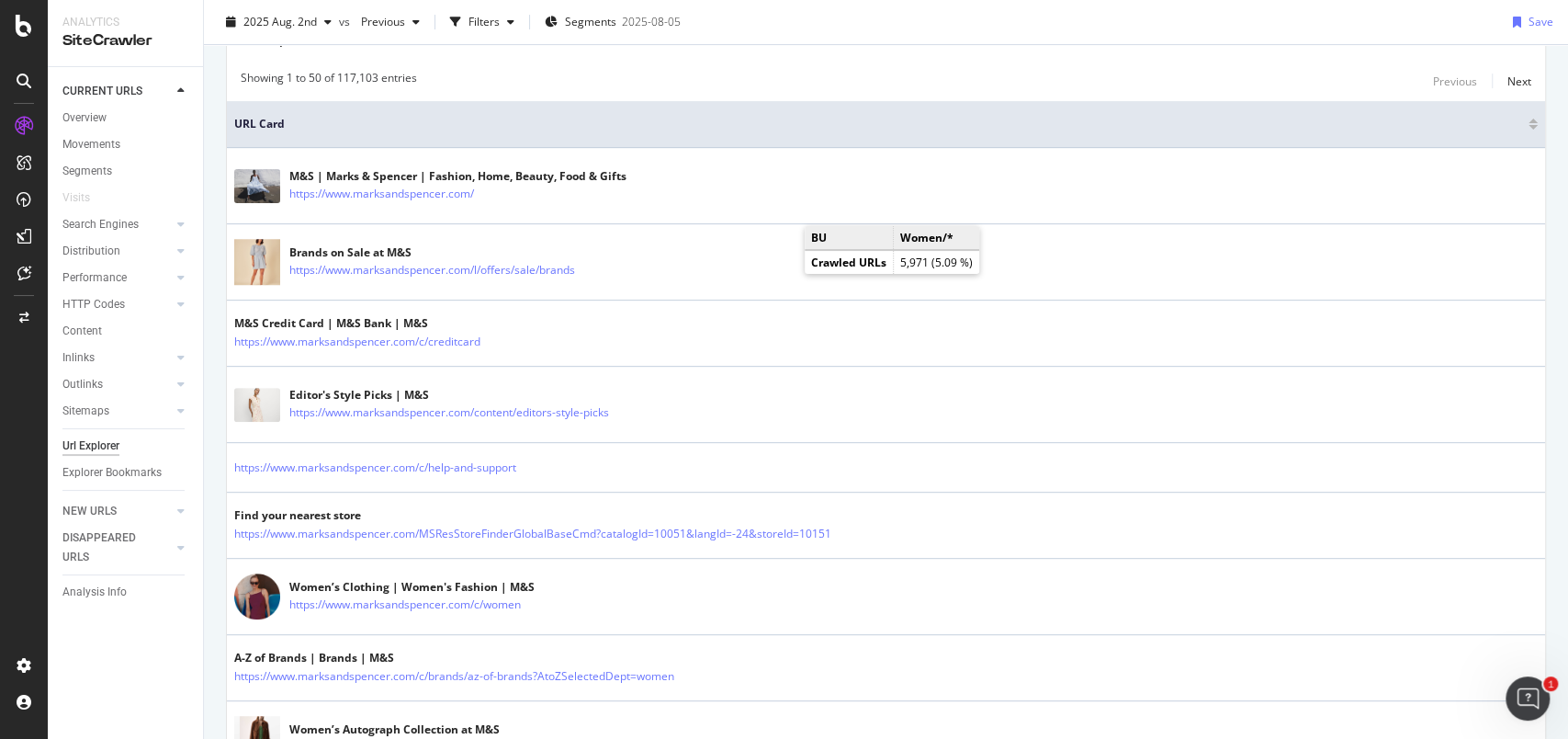 scroll, scrollTop: 0, scrollLeft: 0, axis: both 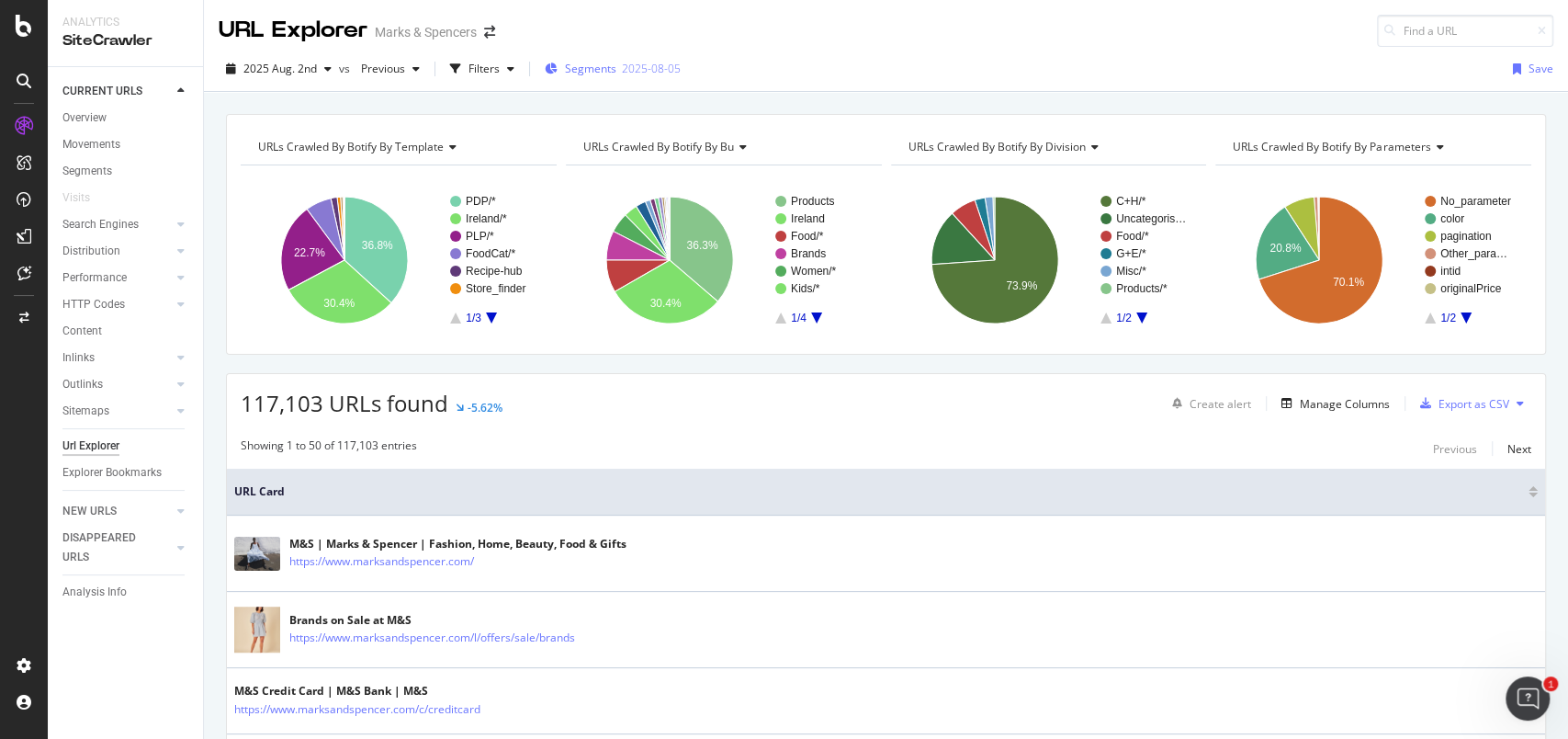 click on "Segments" at bounding box center [591, 68] 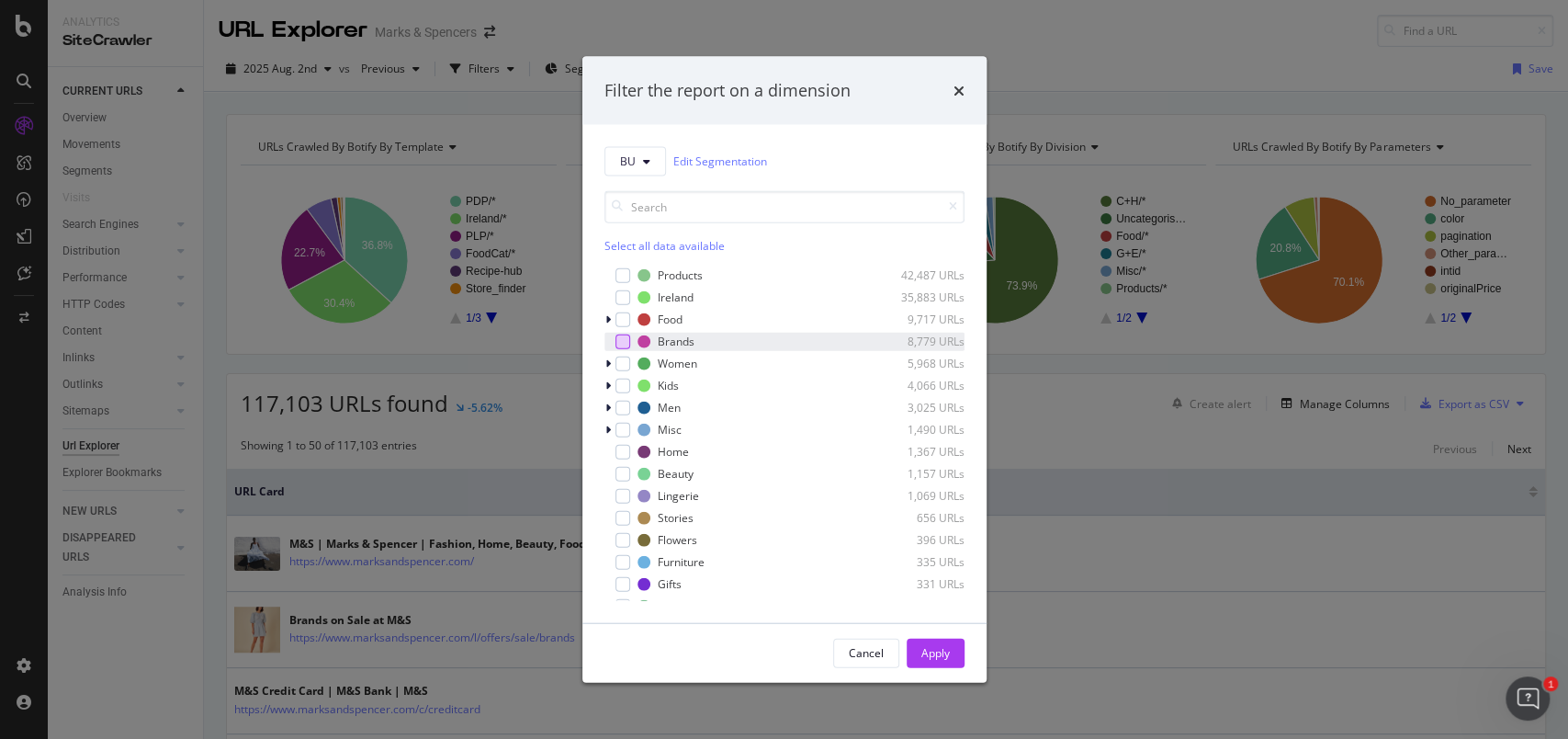 click at bounding box center (623, 341) 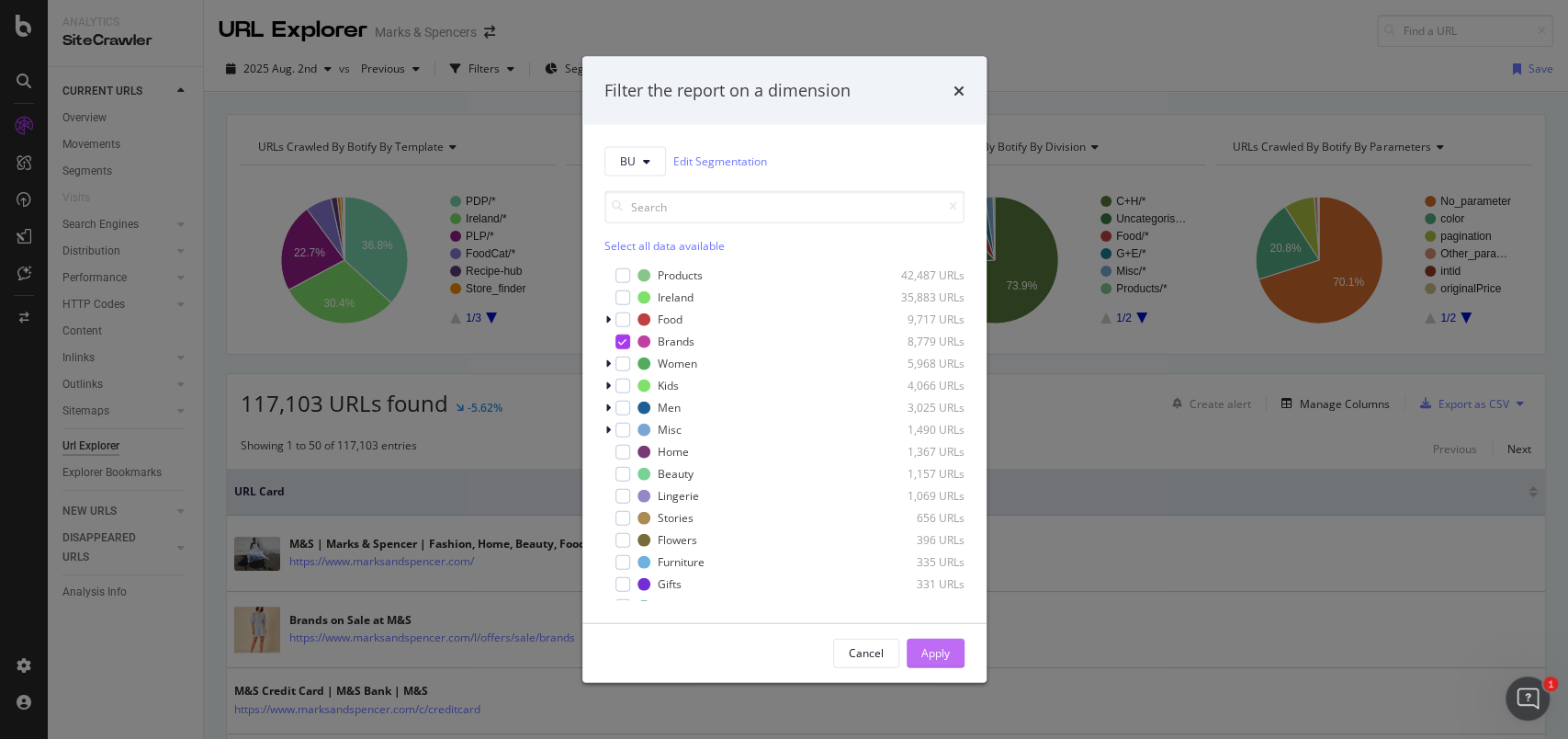 click on "Apply" at bounding box center (935, 653) 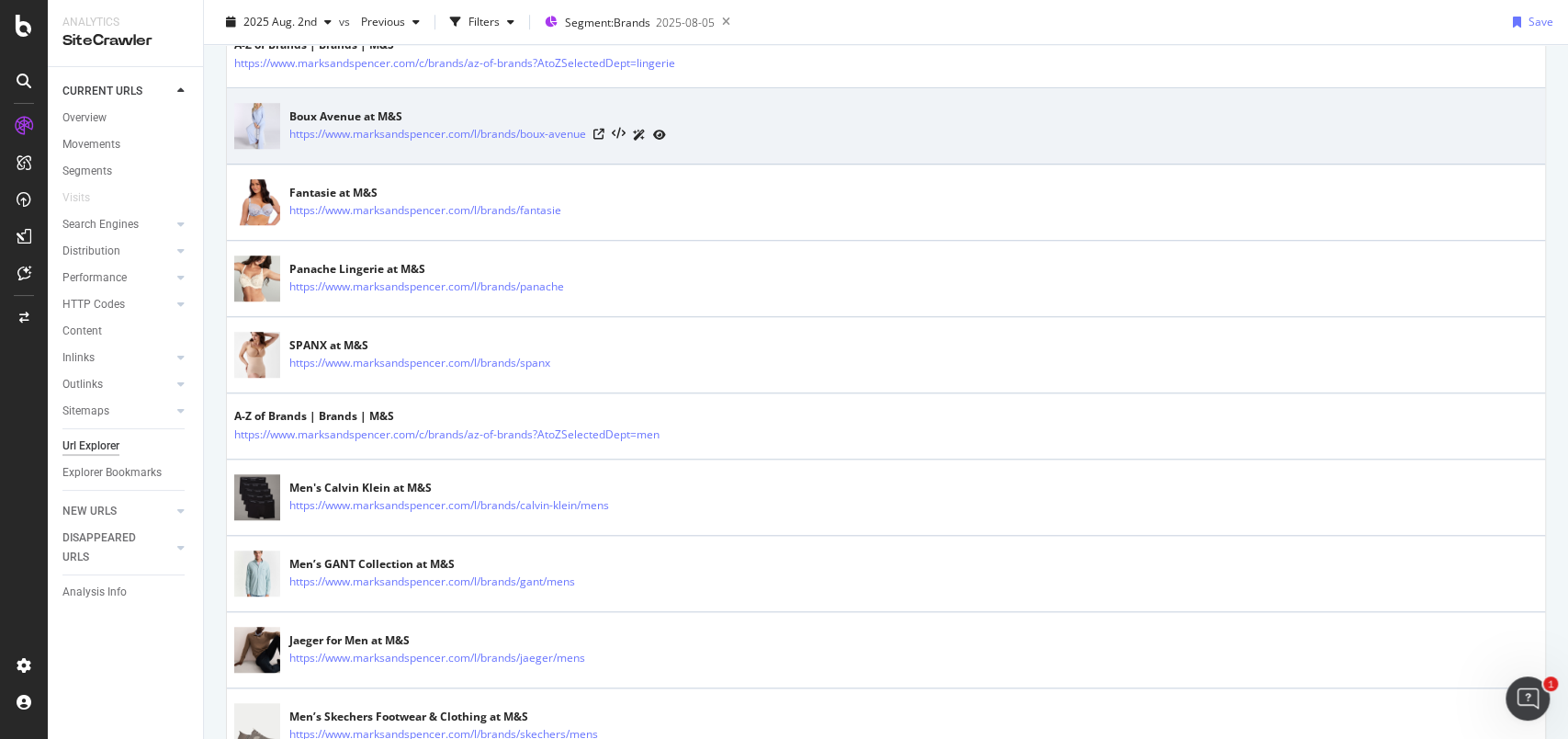 scroll, scrollTop: 980, scrollLeft: 0, axis: vertical 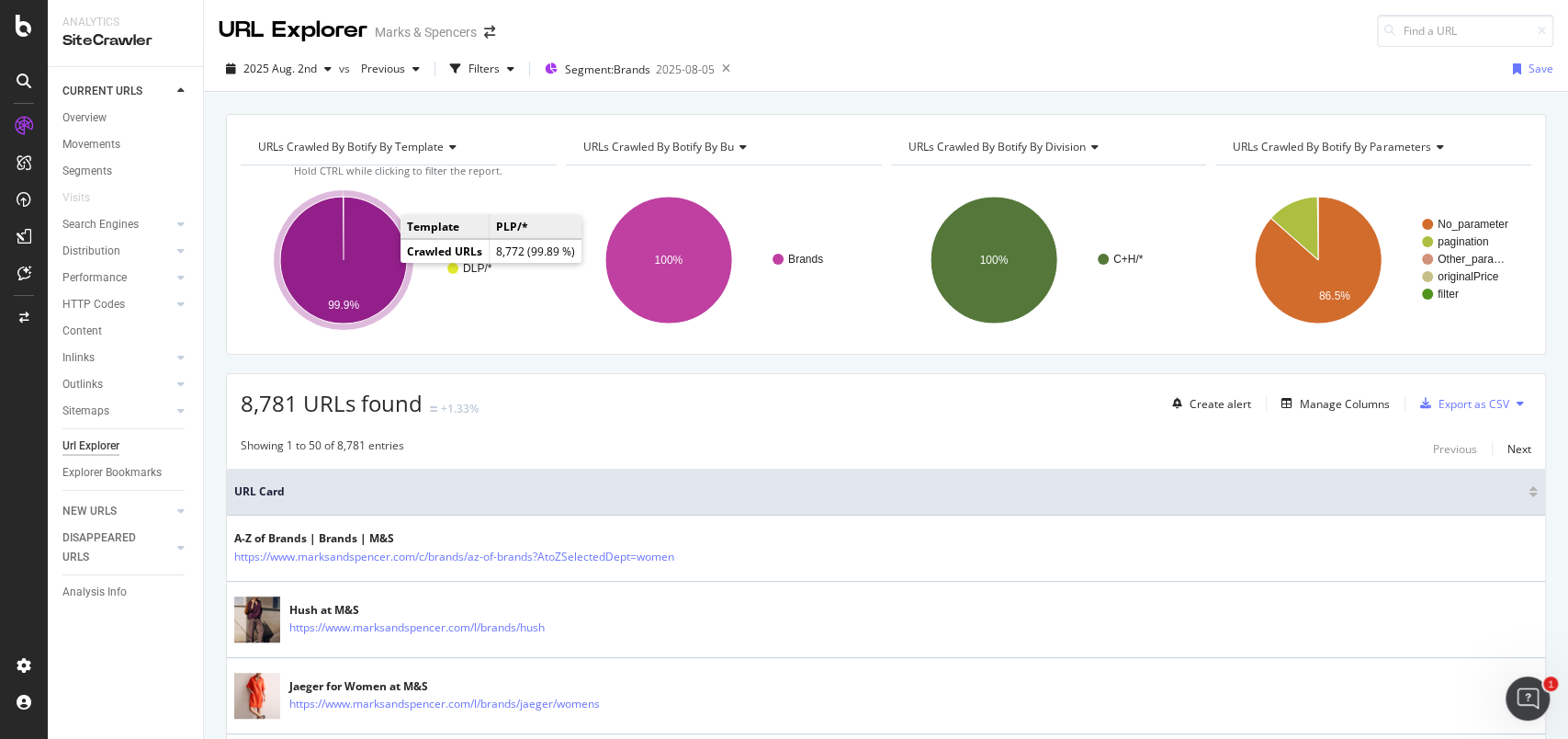 click 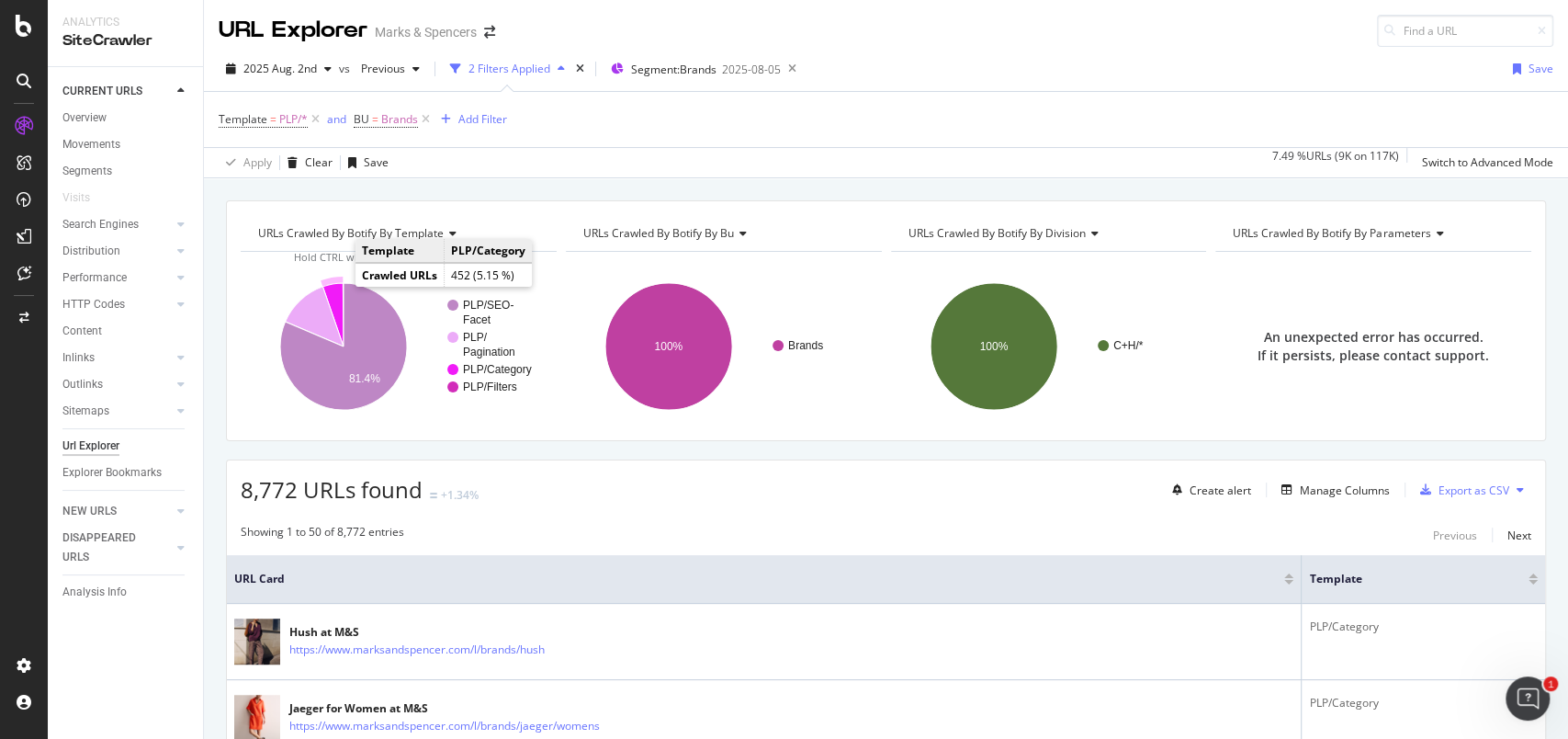 click 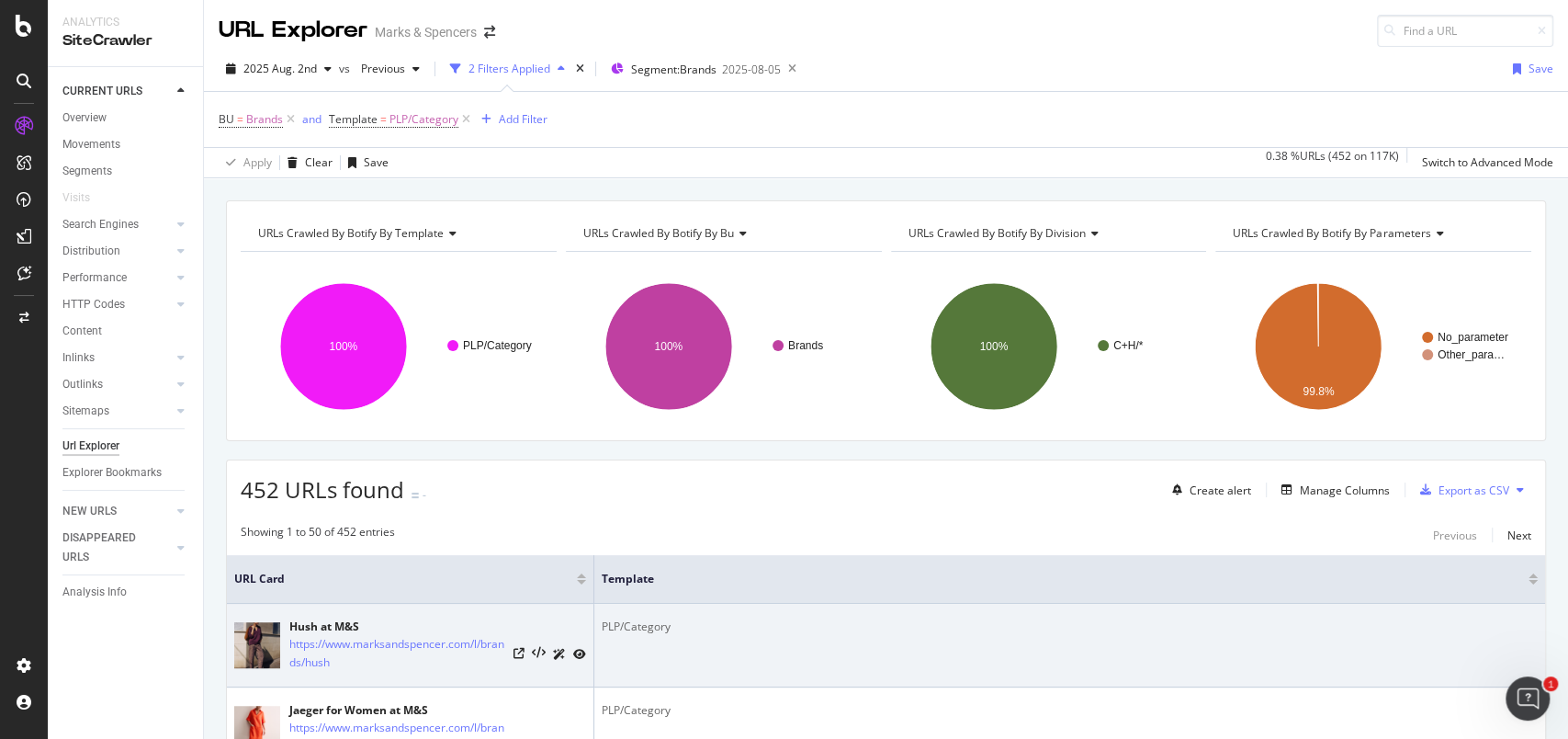 click on "PLP/Category" at bounding box center (1069, 645) 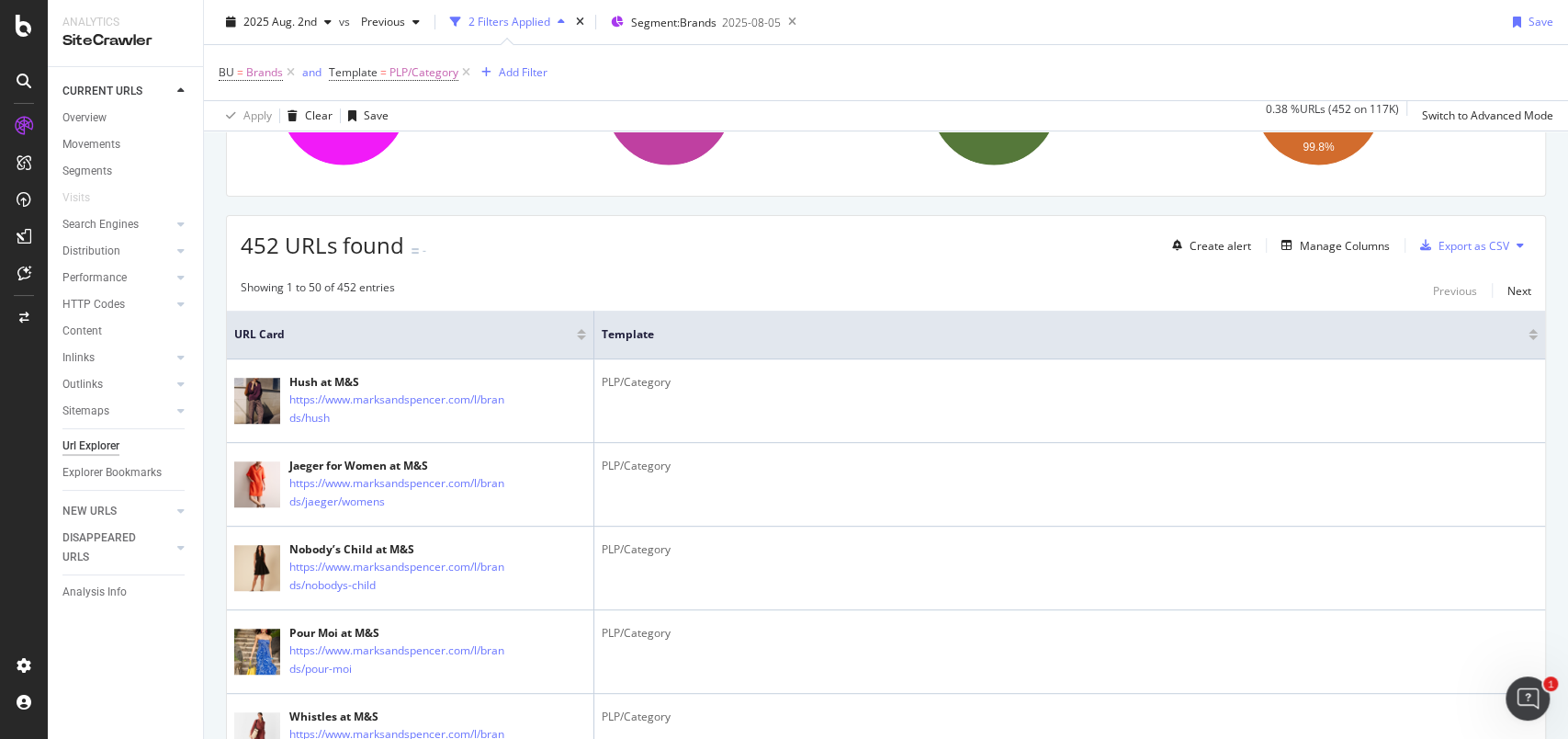 scroll, scrollTop: 122, scrollLeft: 0, axis: vertical 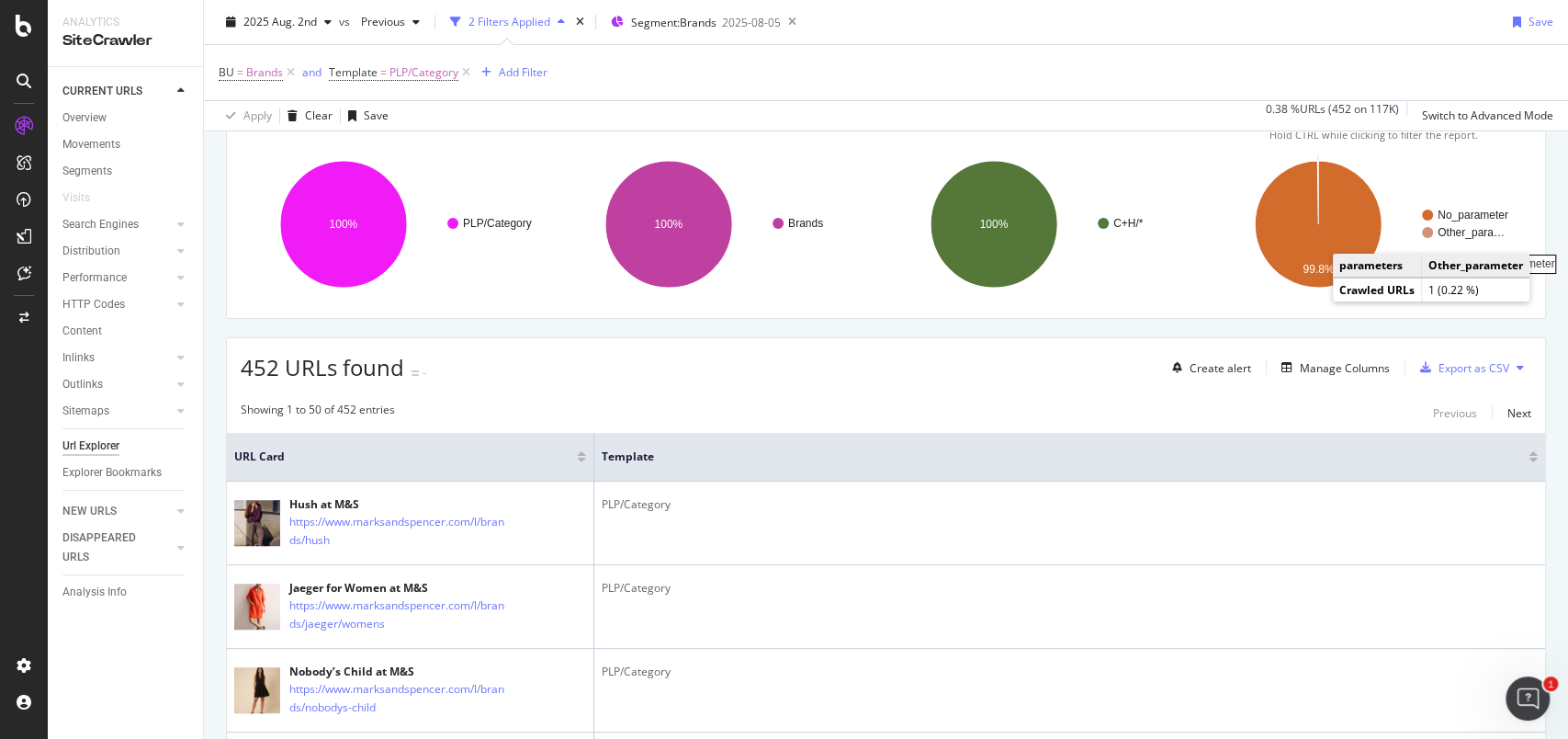 click 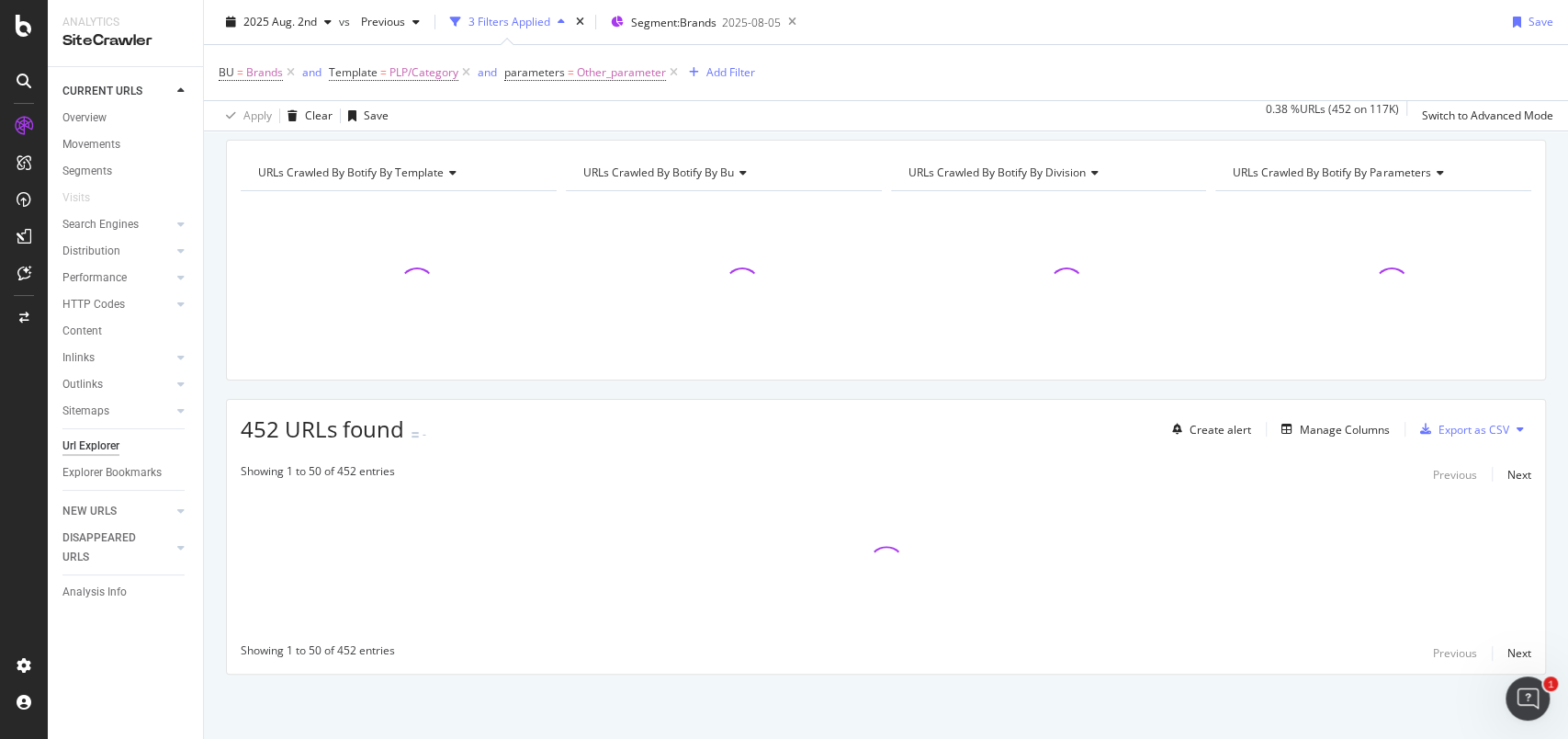 scroll, scrollTop: 59, scrollLeft: 0, axis: vertical 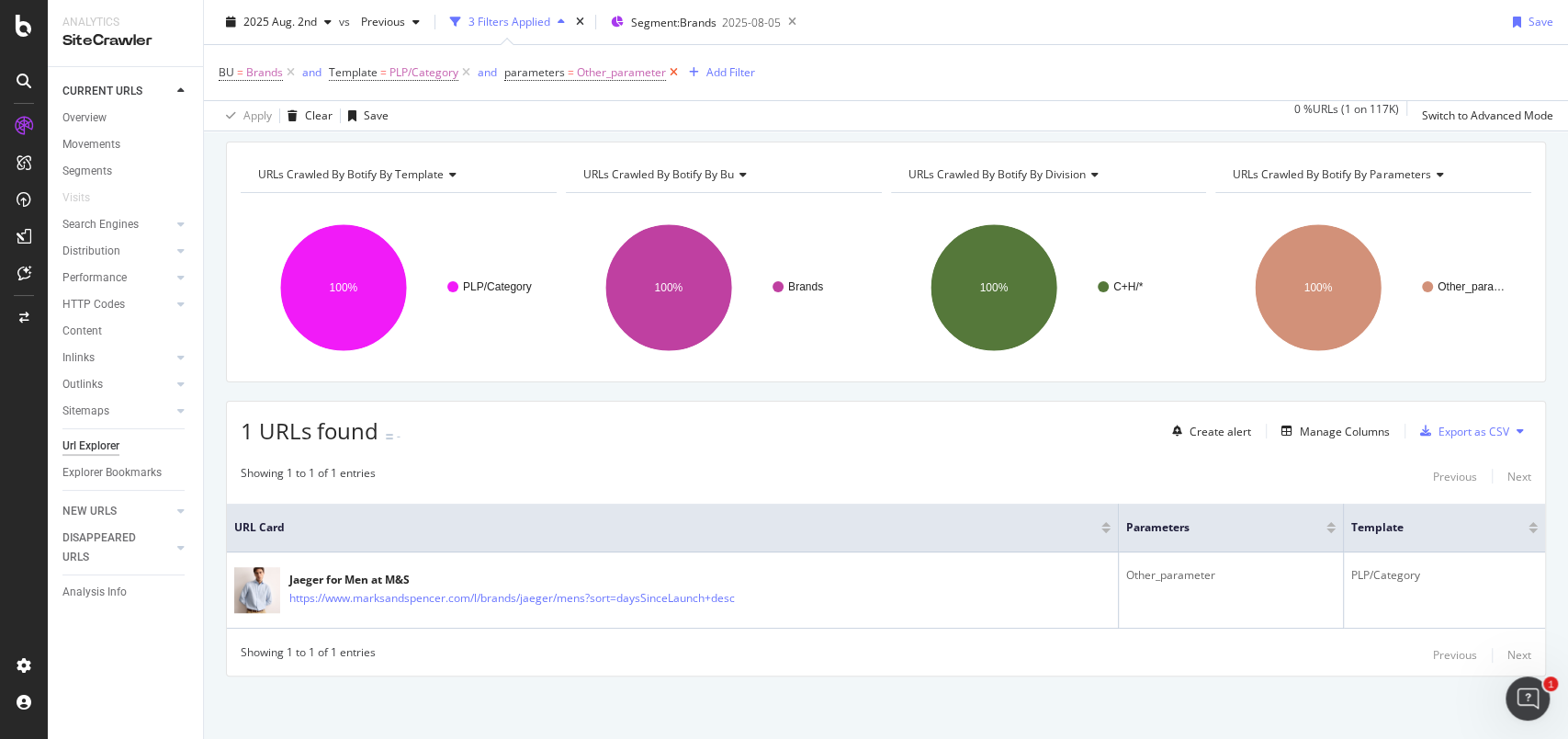 click at bounding box center (673, 73) 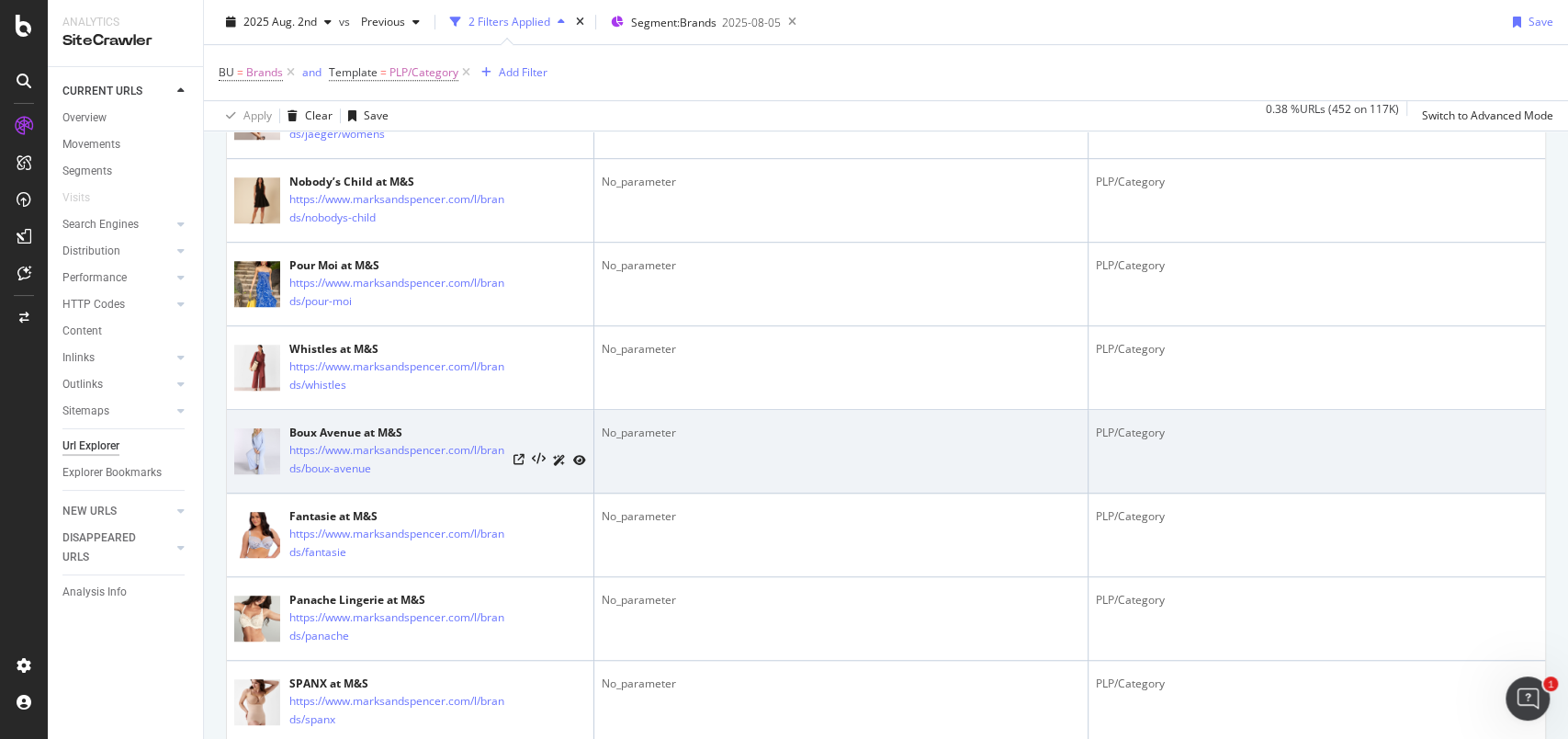 scroll, scrollTop: 244, scrollLeft: 0, axis: vertical 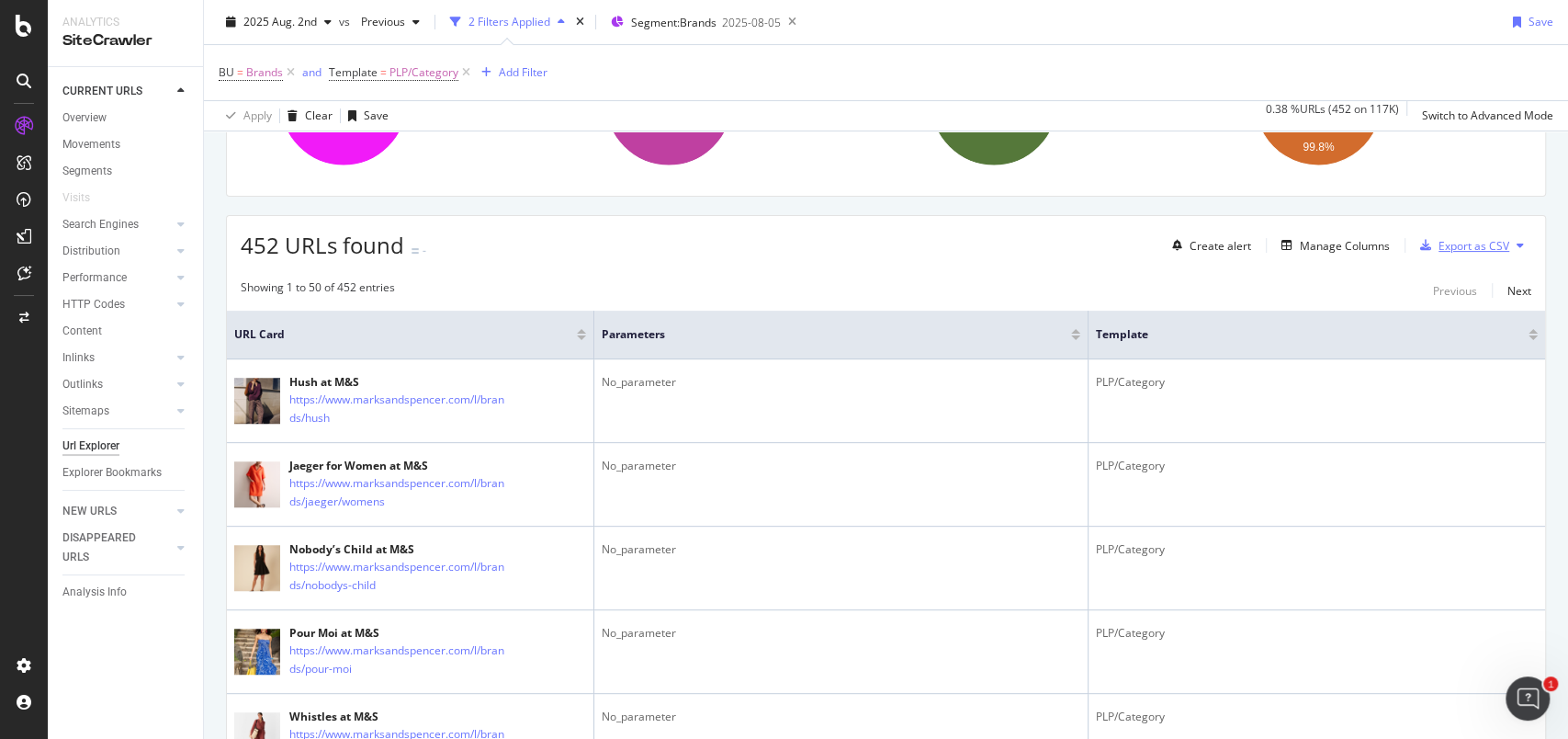 click on "Export as CSV" at bounding box center (1473, 245) 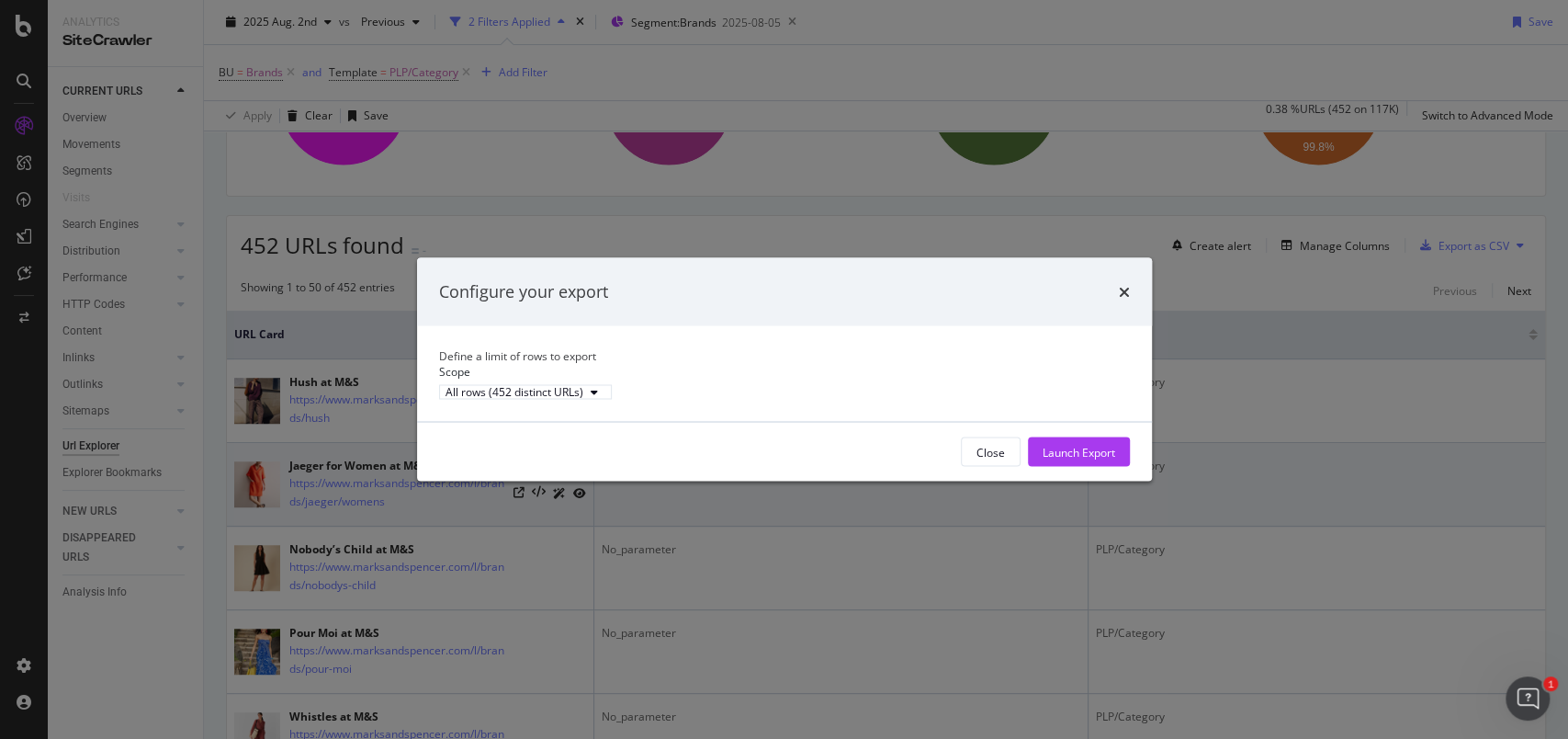 click on "Launch Export" at bounding box center [1078, 451] 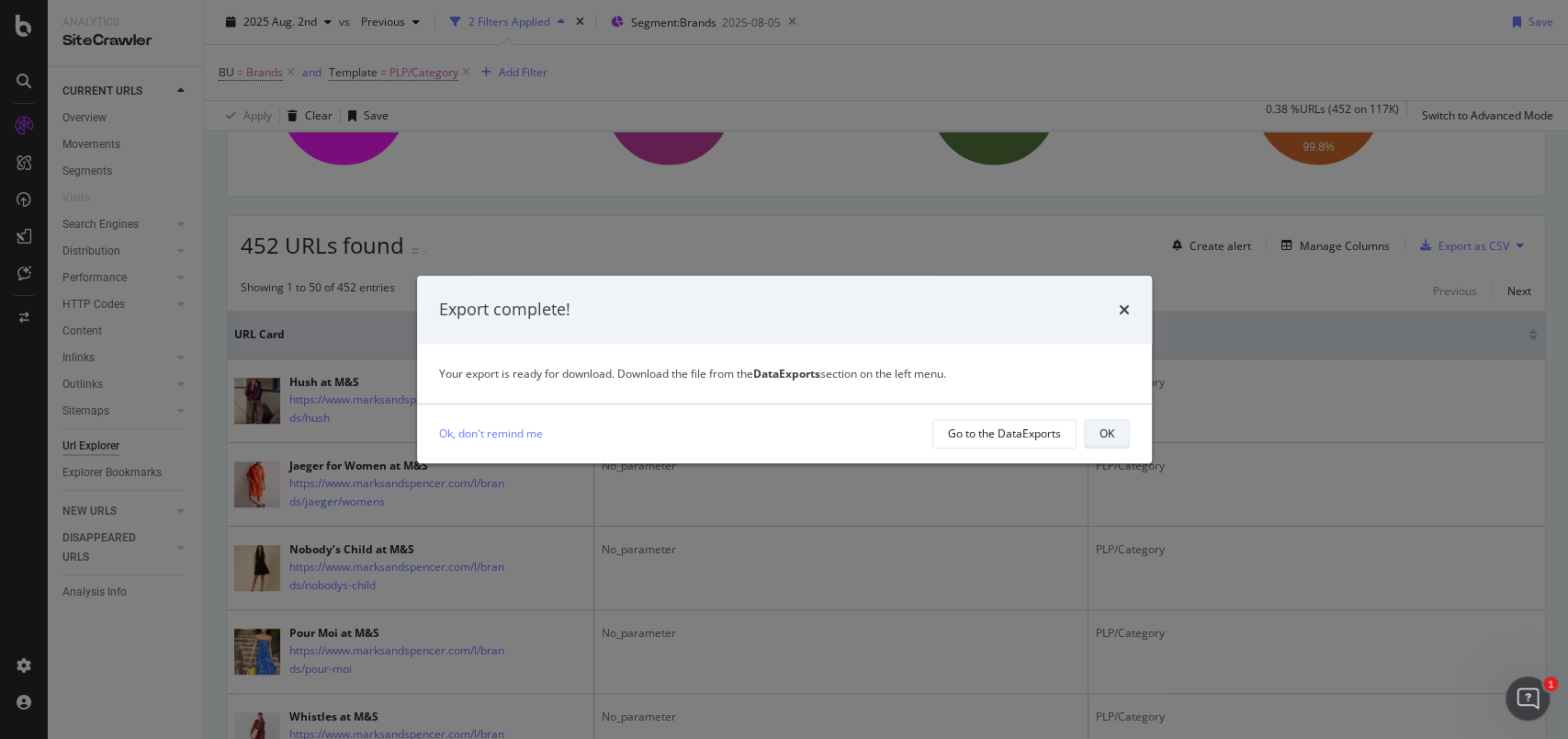 click on "OK" at bounding box center [1107, 434] 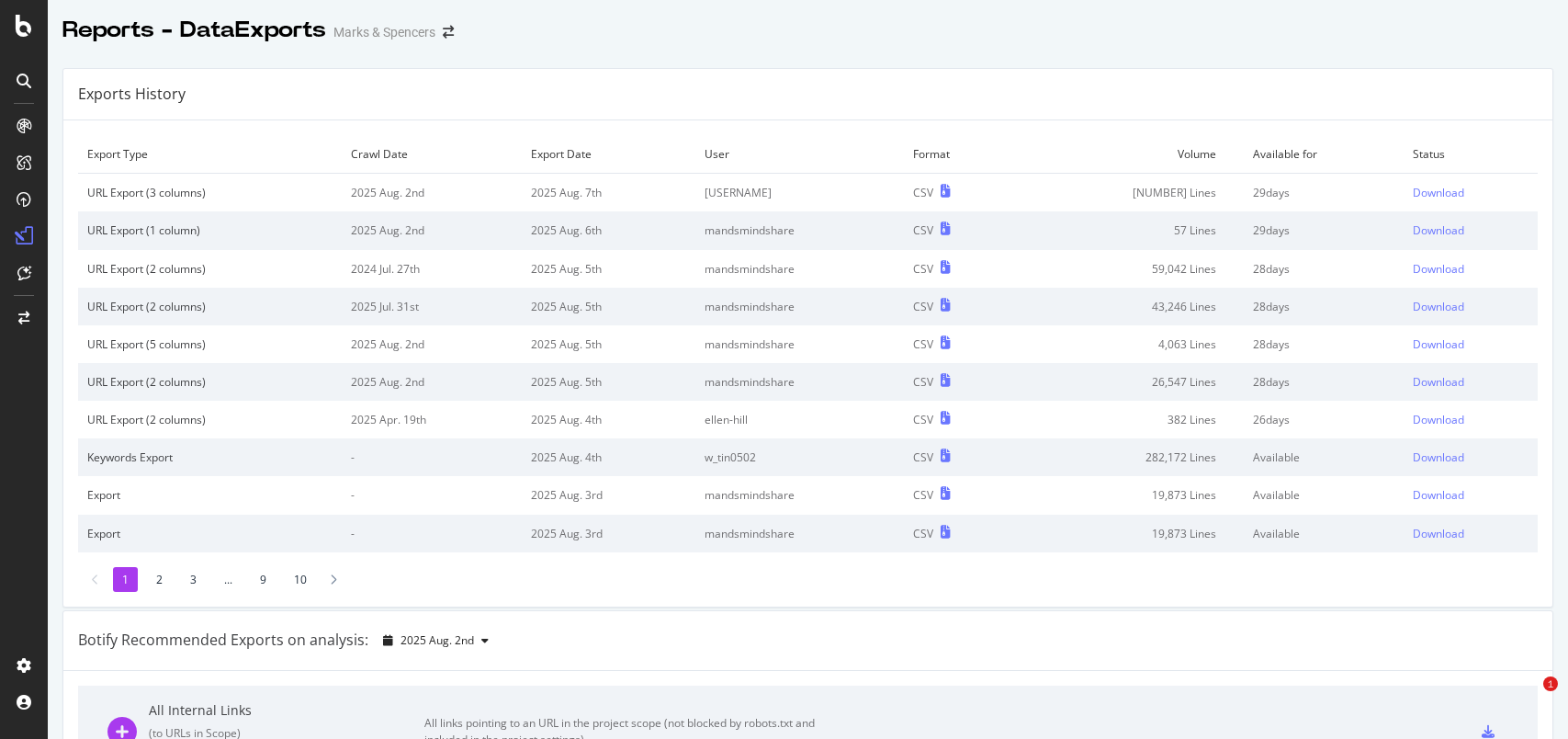 scroll, scrollTop: 0, scrollLeft: 0, axis: both 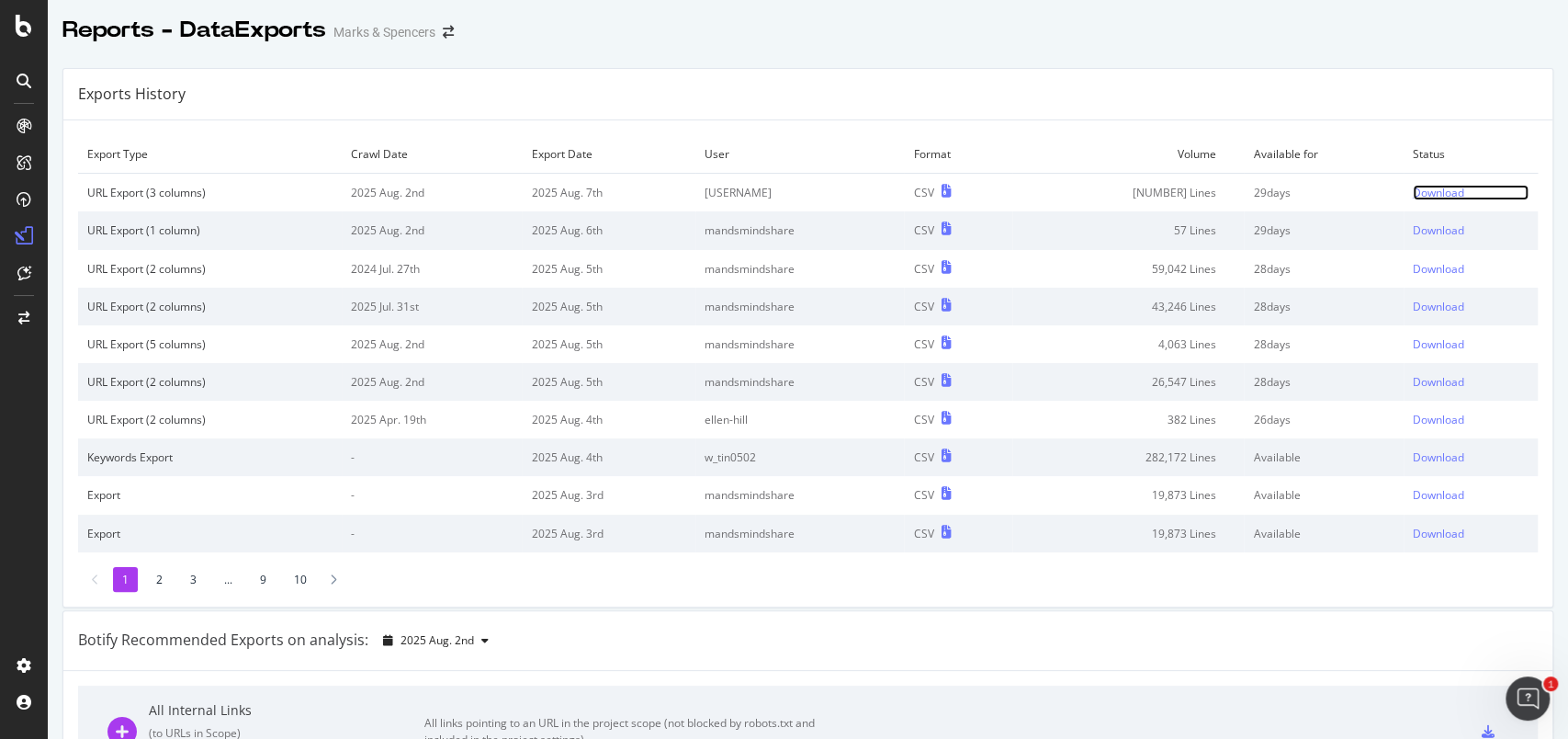 click on "Download" at bounding box center [1438, 192] 